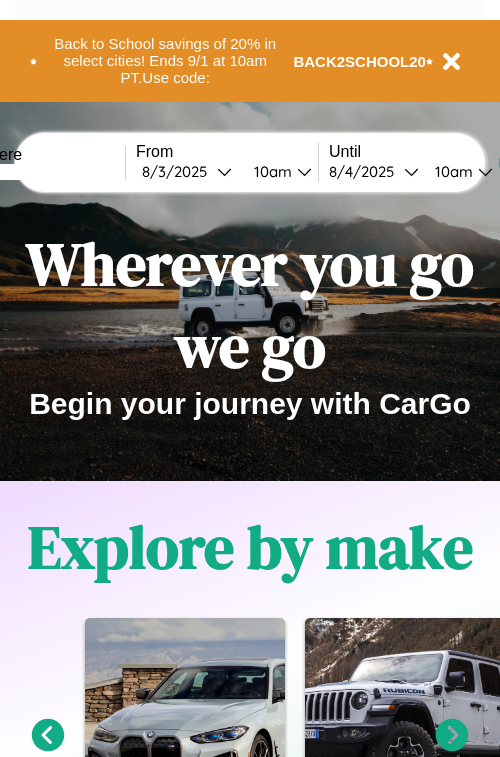 scroll, scrollTop: 0, scrollLeft: 0, axis: both 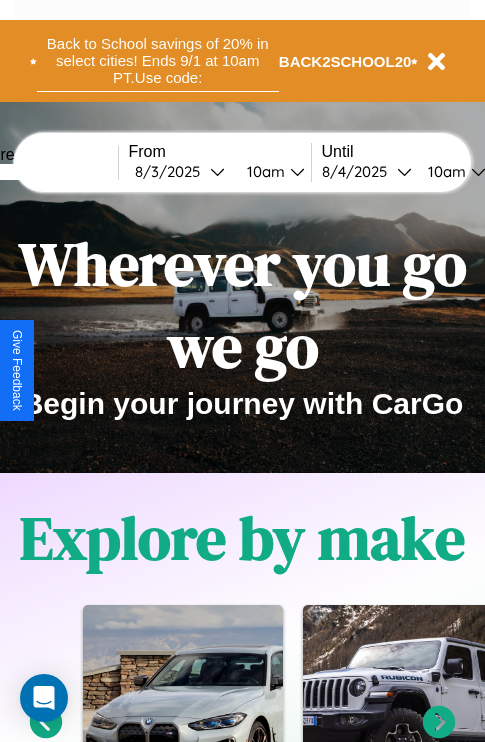 click on "Back to School savings of 20% in select cities! Ends 9/1 at 10am PT.  Use code:" at bounding box center [158, 61] 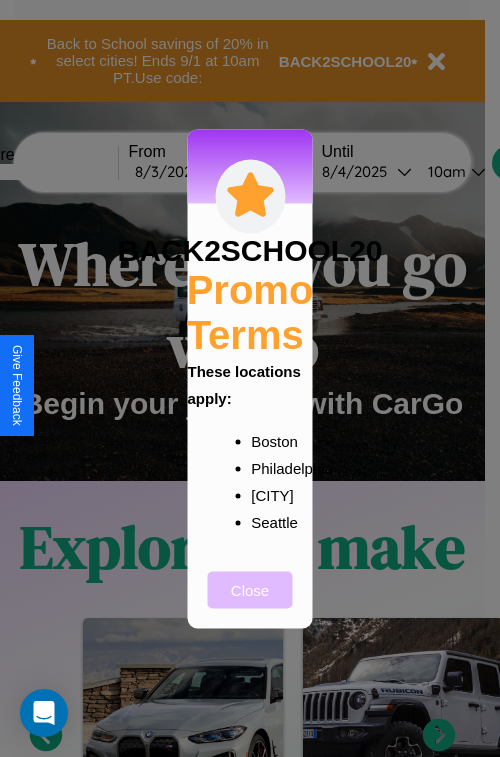 click on "Close" at bounding box center [250, 589] 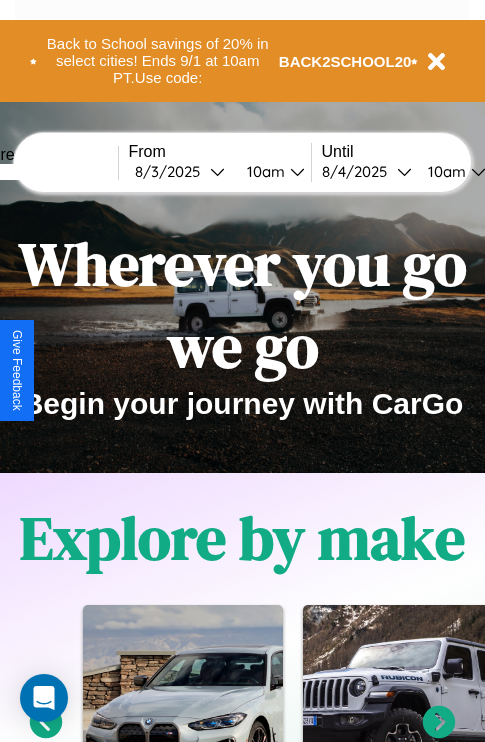 click at bounding box center [43, 172] 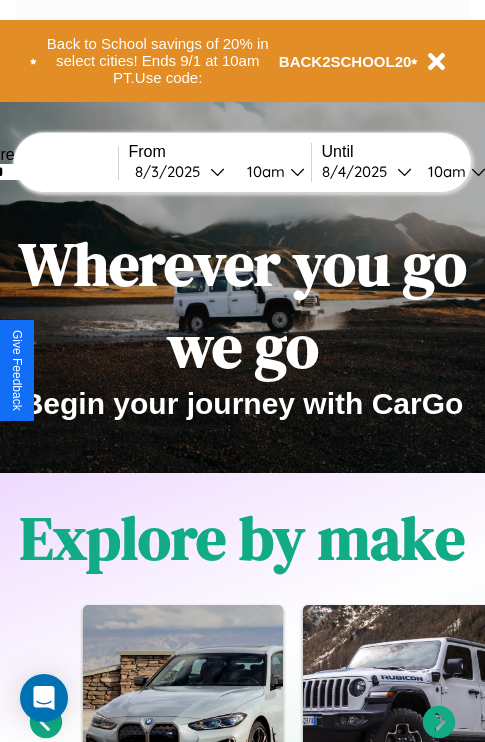 type on "******" 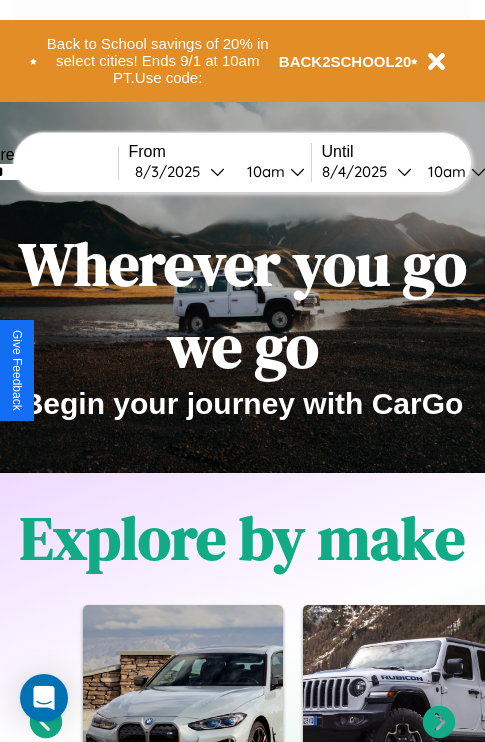 select on "****" 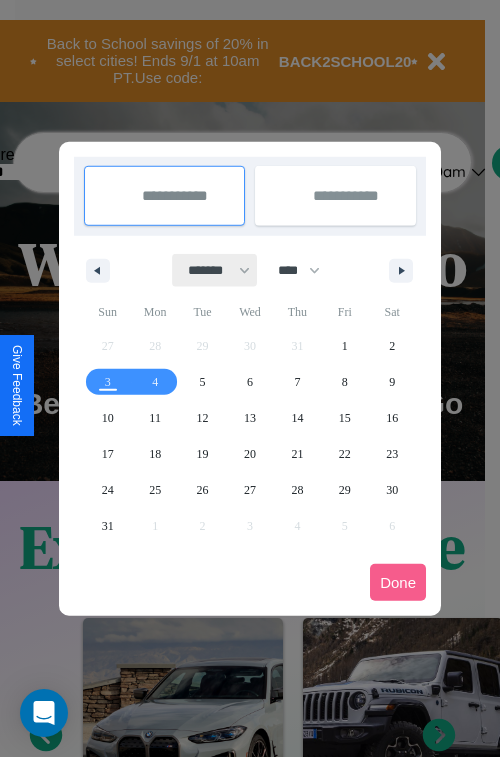 click on "******* ******** ***** ***** *** **** **** ****** ********* ******* ******** ********" at bounding box center (215, 270) 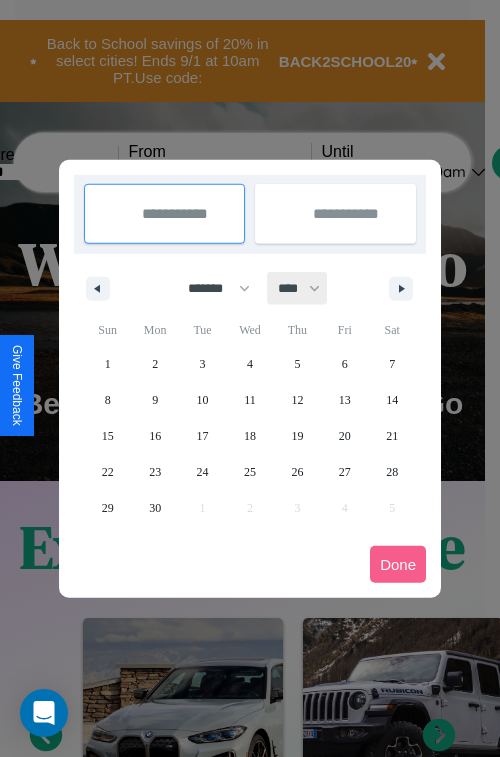 click on "**** **** **** **** **** **** **** **** **** **** **** **** **** **** **** **** **** **** **** **** **** **** **** **** **** **** **** **** **** **** **** **** **** **** **** **** **** **** **** **** **** **** **** **** **** **** **** **** **** **** **** **** **** **** **** **** **** **** **** **** **** **** **** **** **** **** **** **** **** **** **** **** **** **** **** **** **** **** **** **** **** **** **** **** **** **** **** **** **** **** **** **** **** **** **** **** **** **** **** **** **** **** **** **** **** **** **** **** **** **** **** **** **** **** **** **** **** **** **** **** ****" at bounding box center (298, 288) 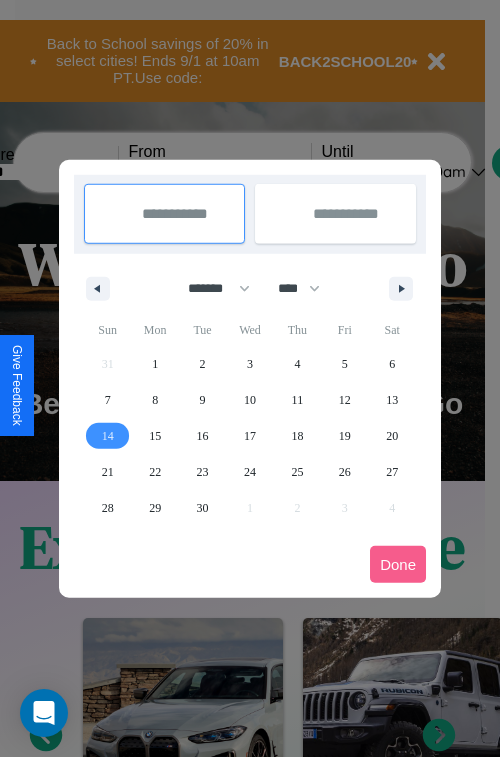click on "14" at bounding box center (108, 436) 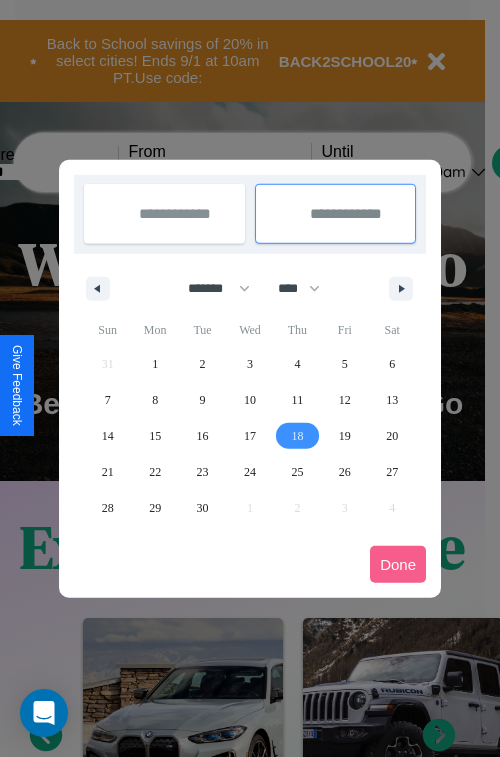 click on "18" at bounding box center [297, 436] 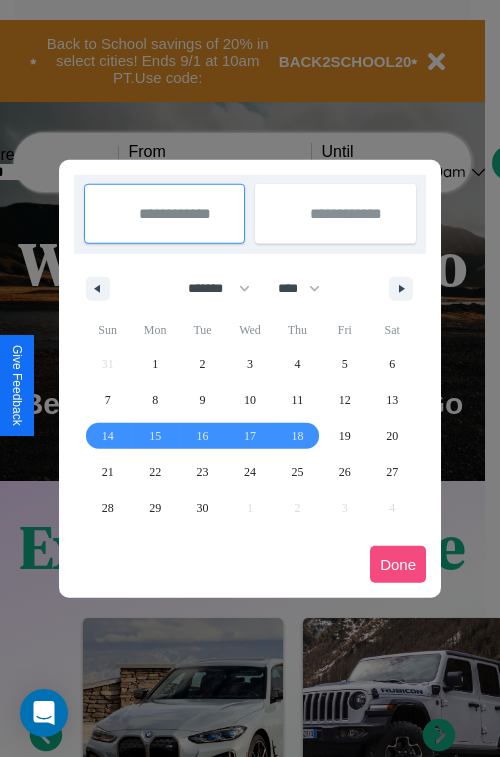 click on "Done" at bounding box center (398, 564) 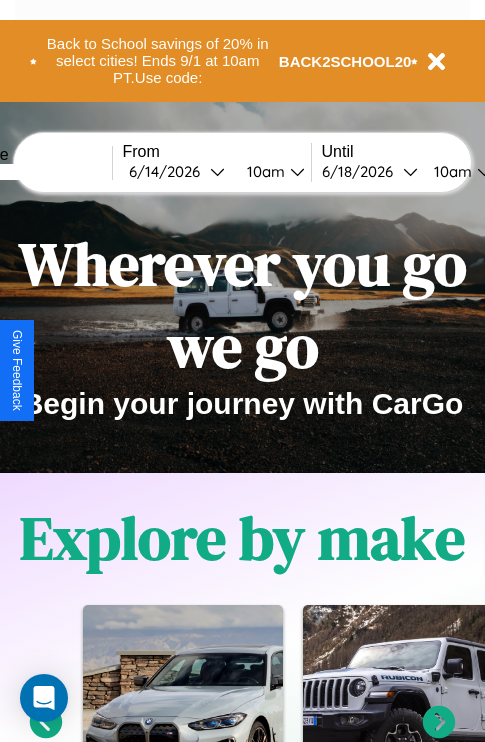 click on "10am" at bounding box center [263, 171] 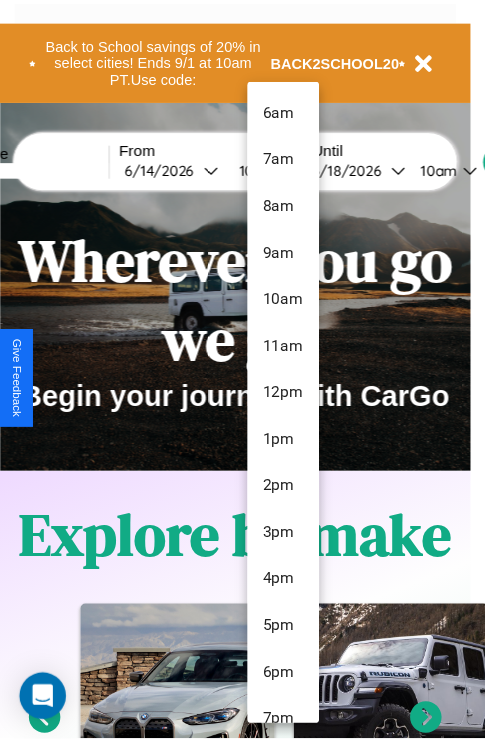 scroll, scrollTop: 115, scrollLeft: 0, axis: vertical 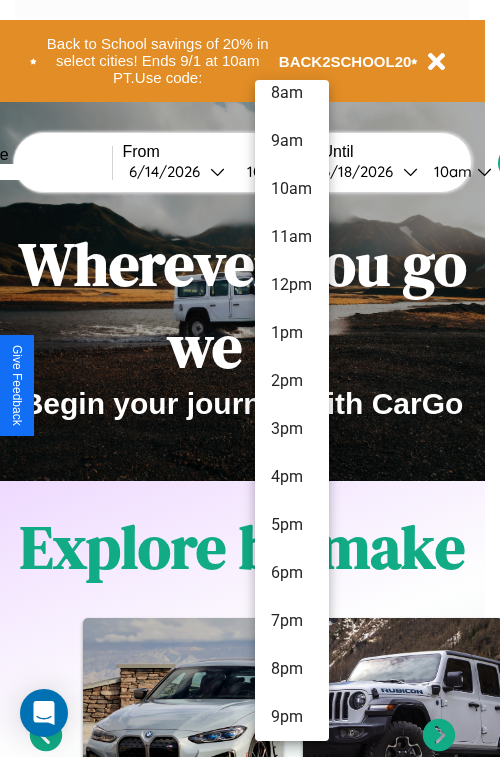 click on "9pm" at bounding box center (292, 717) 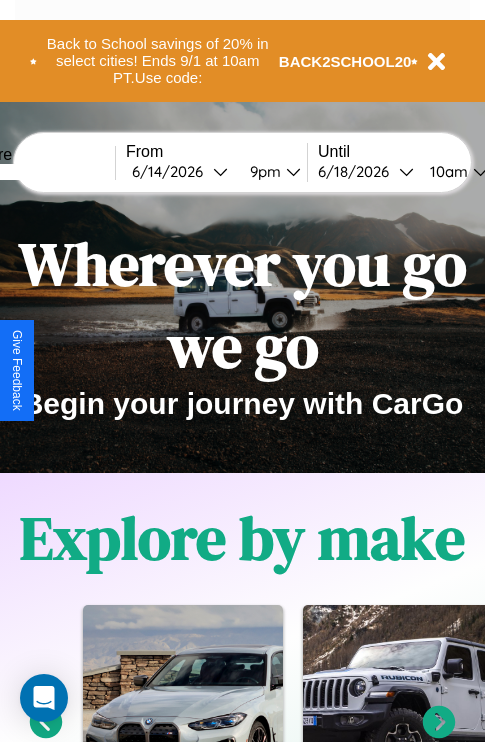 scroll, scrollTop: 0, scrollLeft: 71, axis: horizontal 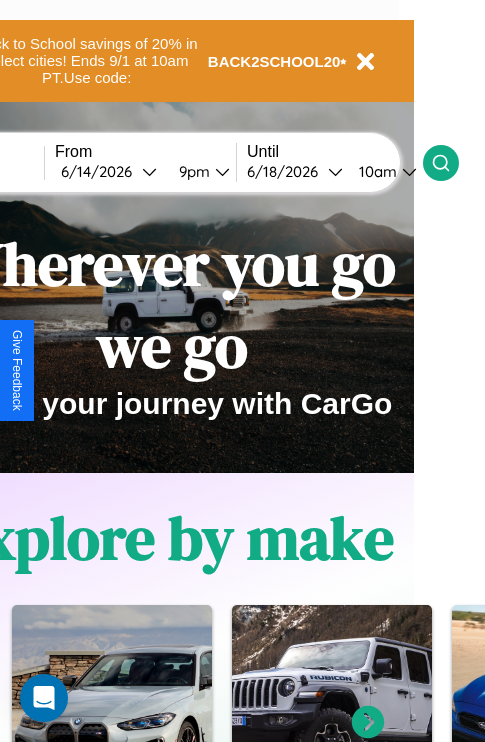 click 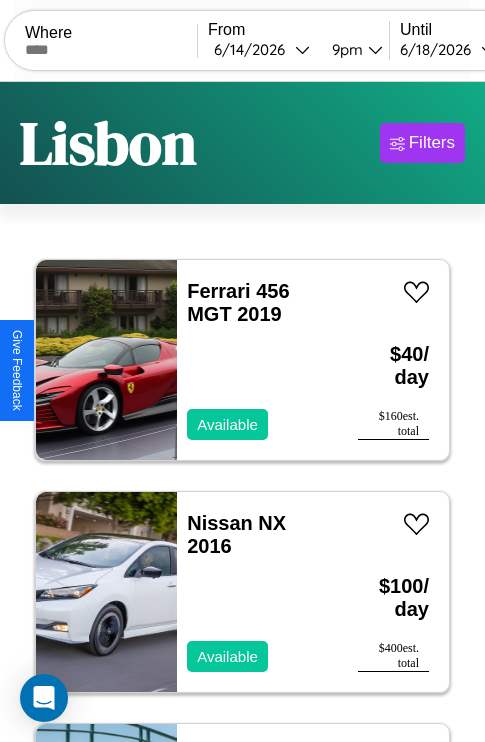 scroll, scrollTop: 50, scrollLeft: 0, axis: vertical 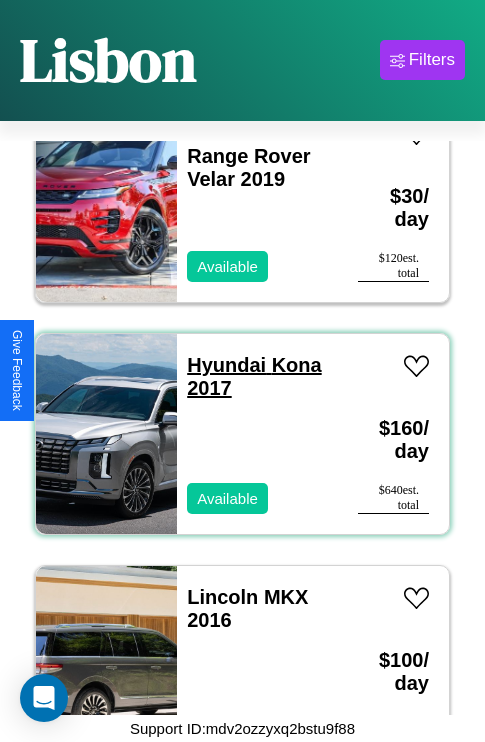 click on "Hyundai   Kona   2017" at bounding box center [254, 376] 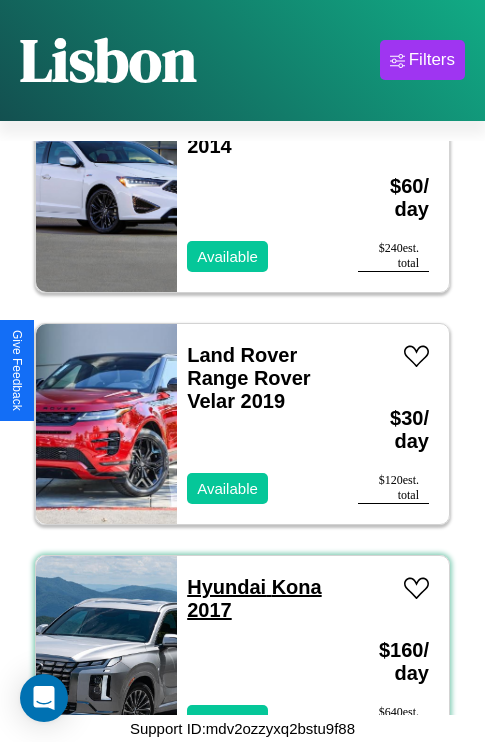 scroll, scrollTop: 8427, scrollLeft: 0, axis: vertical 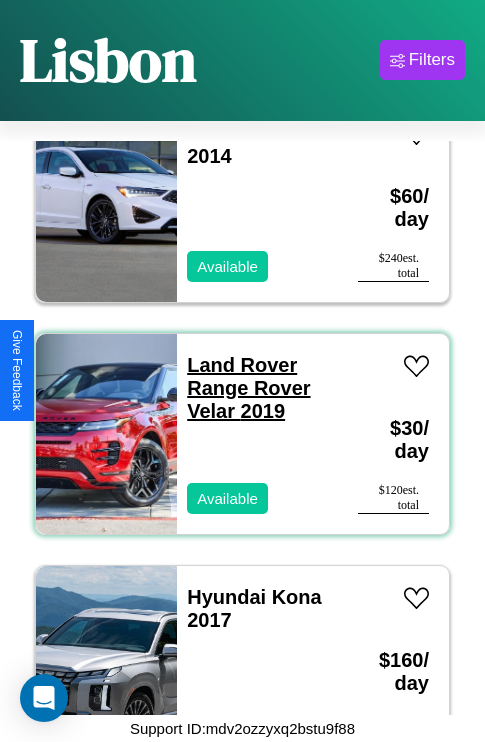 click on "Land Rover   Range Rover Velar   2019" at bounding box center (248, 388) 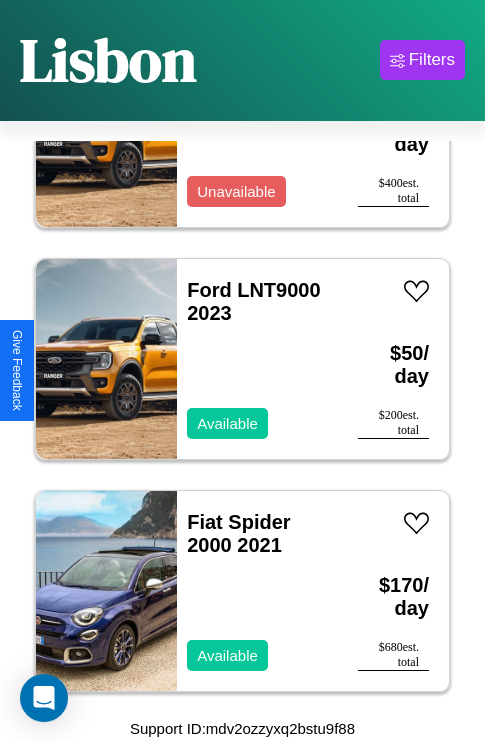 scroll, scrollTop: 16, scrollLeft: 0, axis: vertical 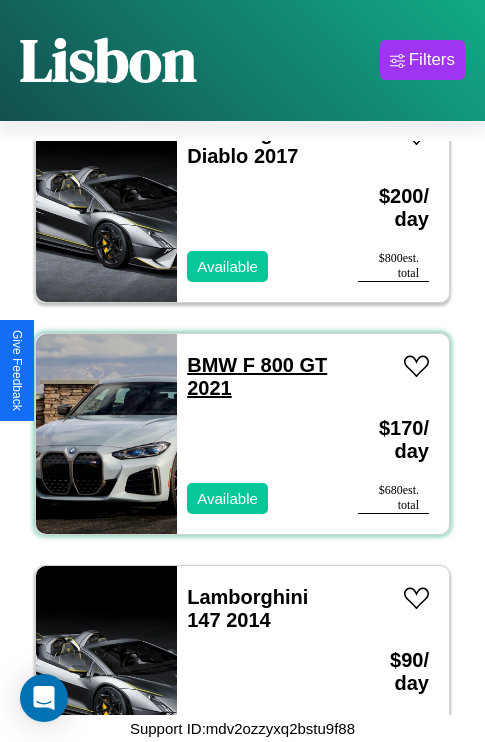click on "BMW   F 800 GT   2021" at bounding box center (257, 376) 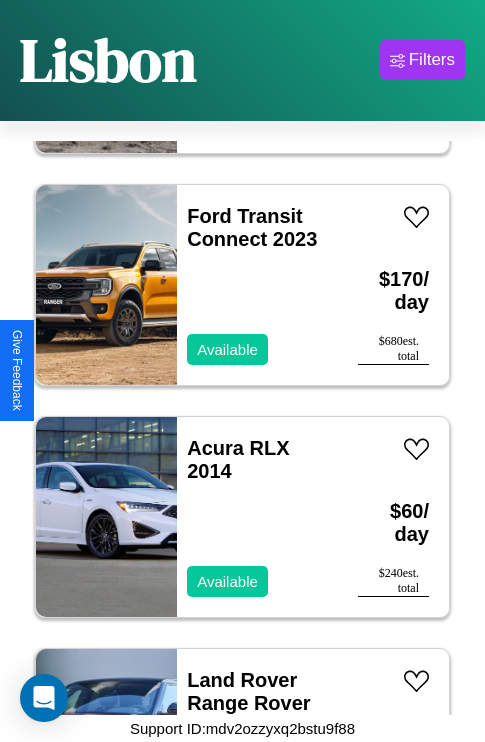 scroll, scrollTop: 8195, scrollLeft: 0, axis: vertical 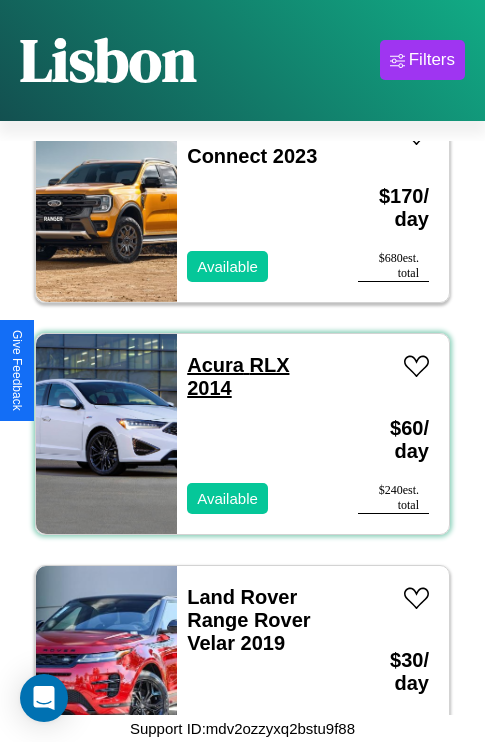click on "Acura   RLX   2014" at bounding box center (238, 376) 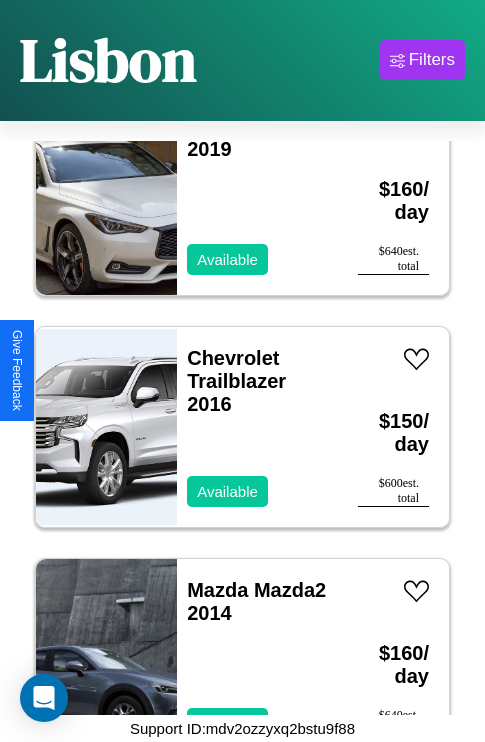 scroll, scrollTop: 1699, scrollLeft: 0, axis: vertical 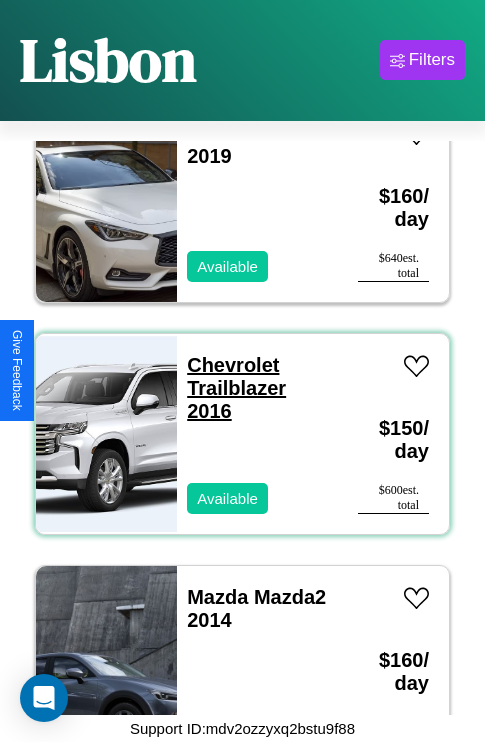 click on "Chevrolet   Trailblazer   2016" at bounding box center [236, 388] 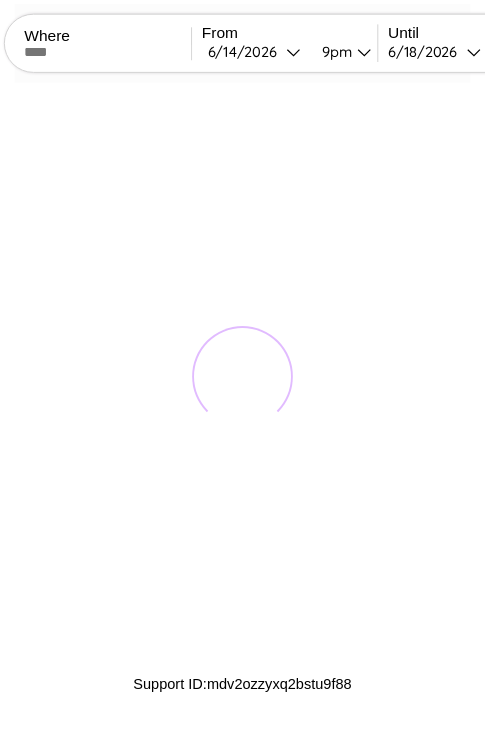 scroll, scrollTop: 0, scrollLeft: 0, axis: both 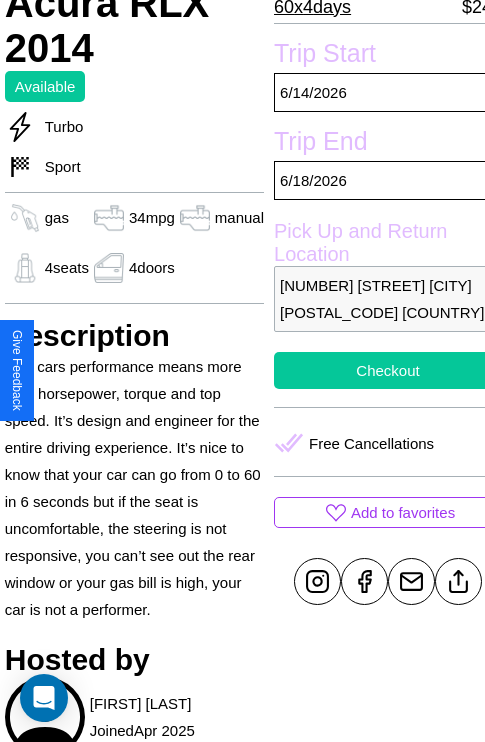 click on "Checkout" at bounding box center (388, 370) 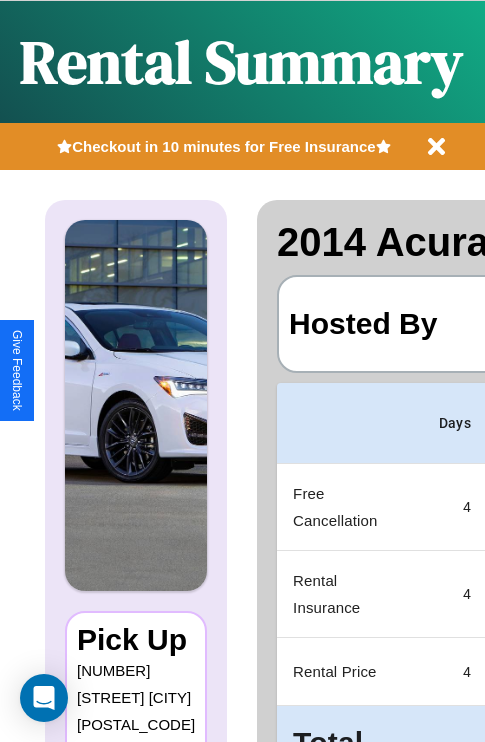 scroll, scrollTop: 0, scrollLeft: 378, axis: horizontal 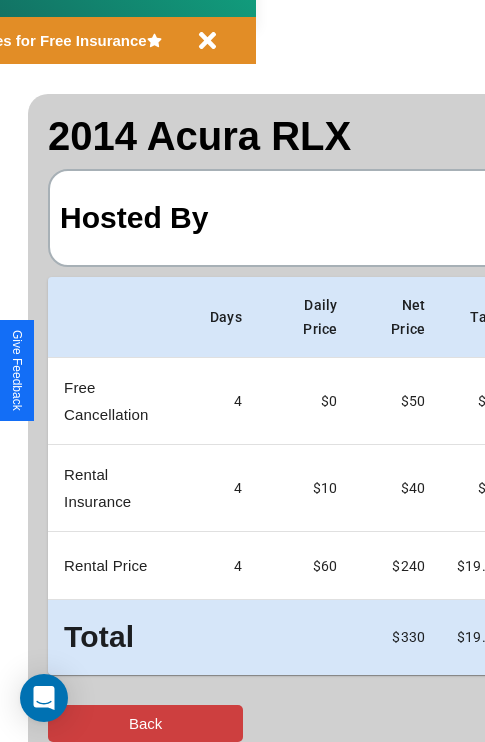 click on "Back" at bounding box center [145, 723] 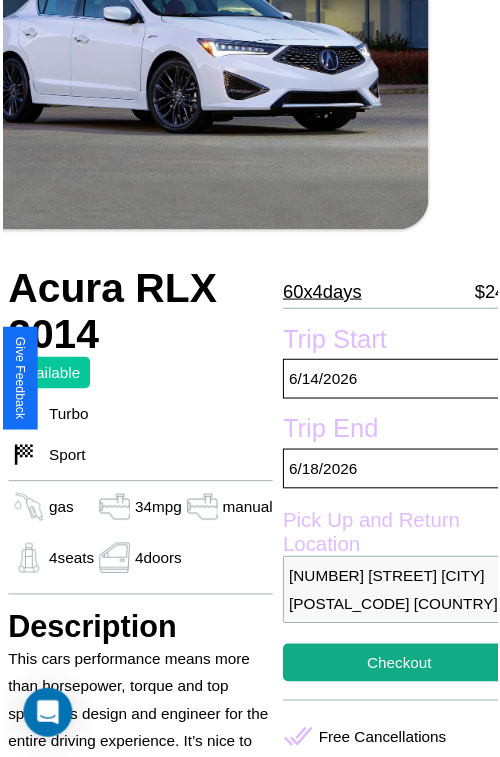 scroll, scrollTop: 181, scrollLeft: 68, axis: both 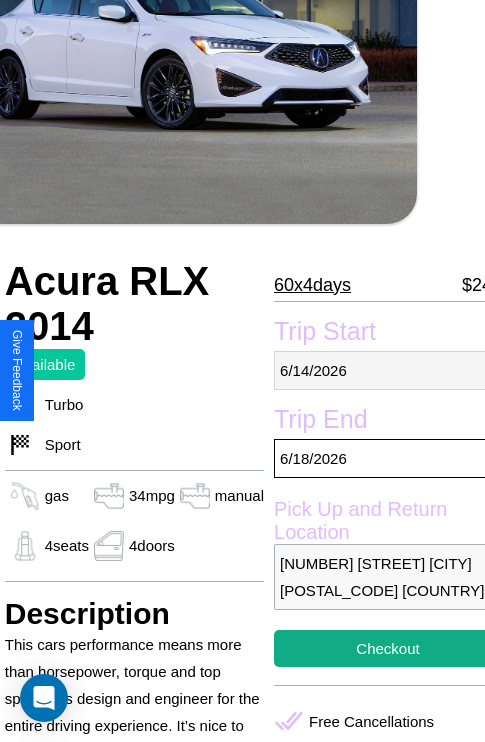 click on "6 / 14 / 2026" at bounding box center (388, 370) 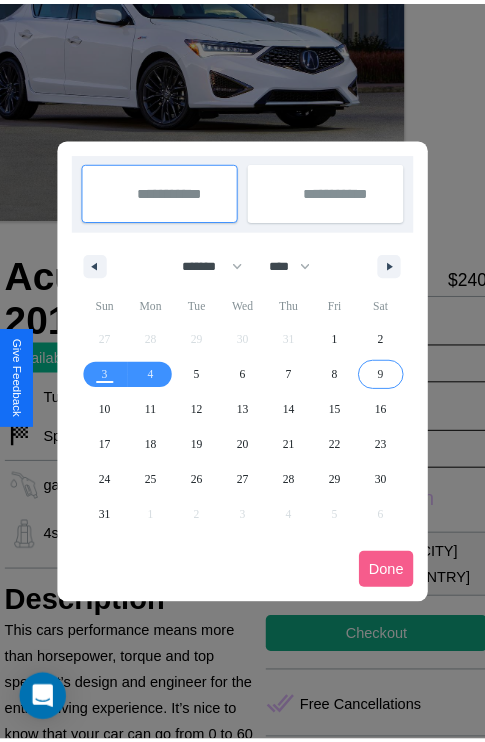 scroll, scrollTop: 0, scrollLeft: 68, axis: horizontal 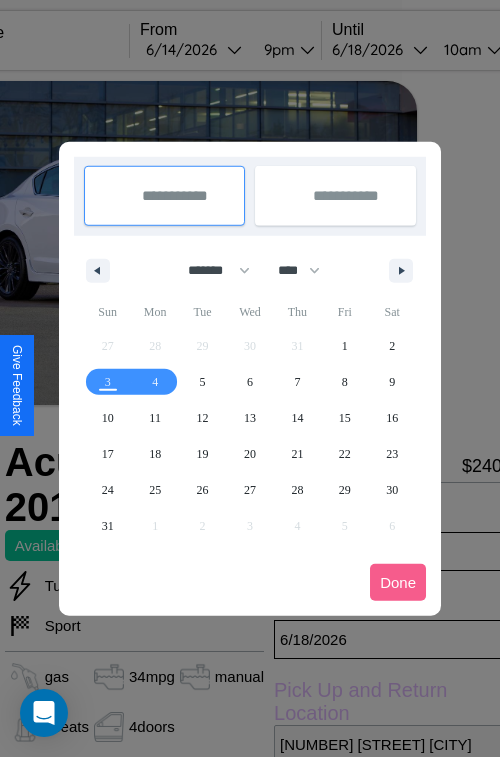 click at bounding box center [250, 378] 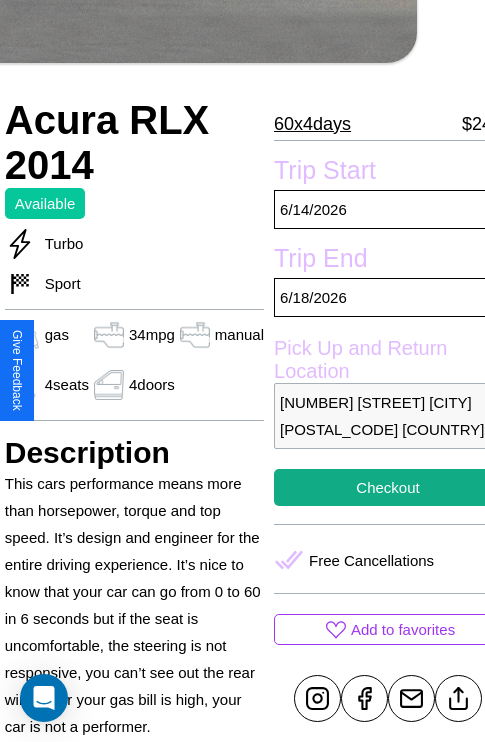 scroll, scrollTop: 387, scrollLeft: 68, axis: both 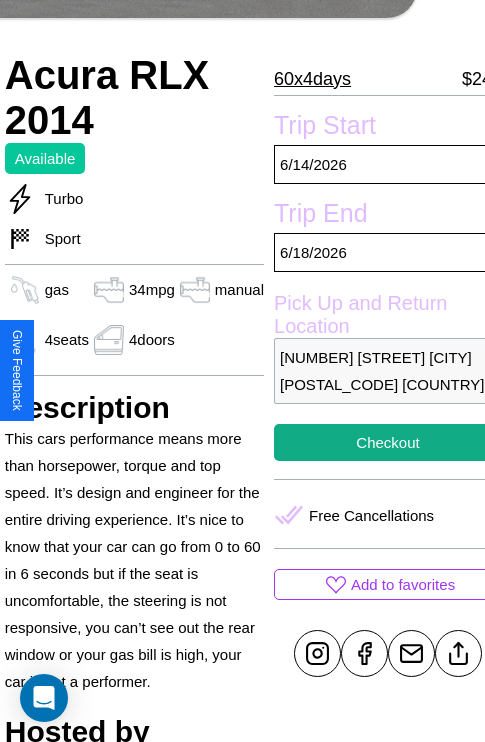 click on "8498 Spring Street  Lisbon  12515 Portugal" at bounding box center [388, 371] 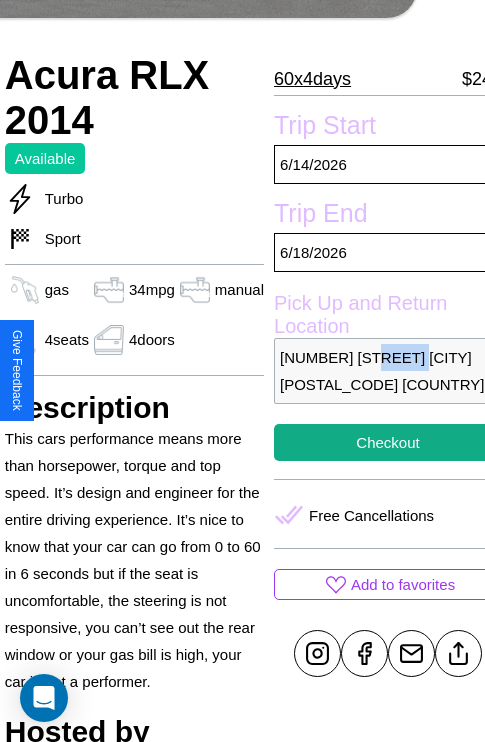 click on "8498 Spring Street  Lisbon  12515 Portugal" at bounding box center (388, 371) 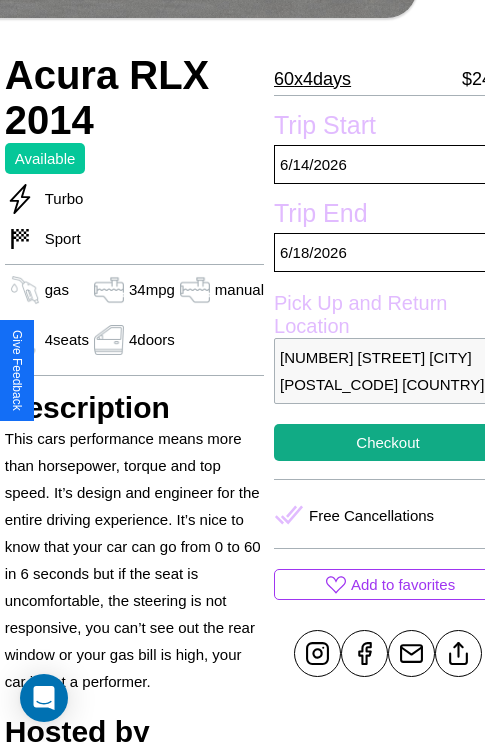 click on "8498 Spring Street  Lisbon  12515 Portugal" at bounding box center (388, 371) 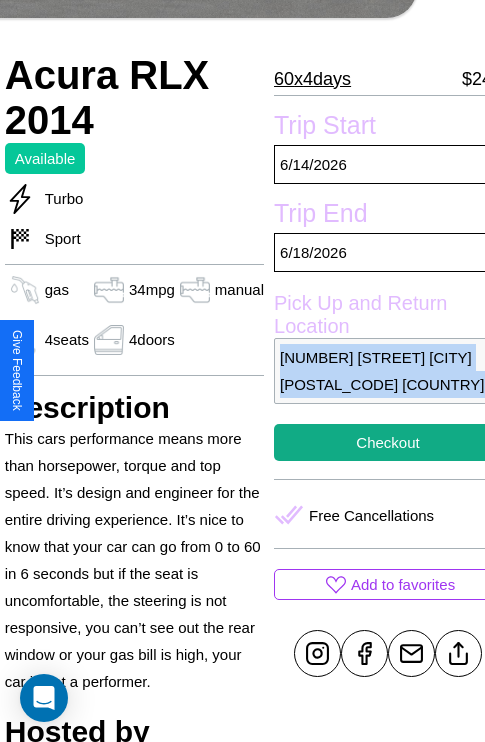 click on "8498 Spring Street  Lisbon  12515 Portugal" at bounding box center (388, 371) 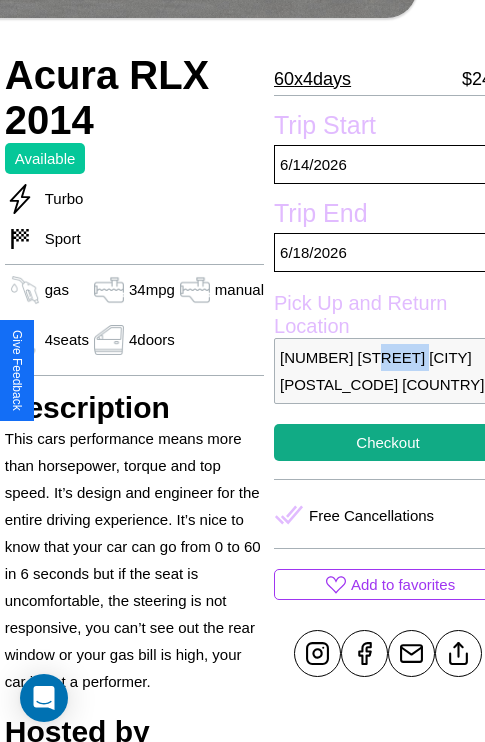 click on "8498 Spring Street  Lisbon  12515 Portugal" at bounding box center [388, 371] 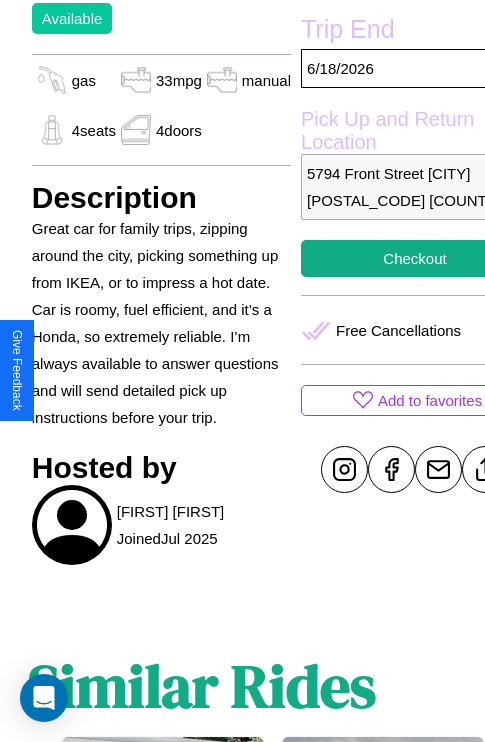 scroll, scrollTop: 618, scrollLeft: 48, axis: both 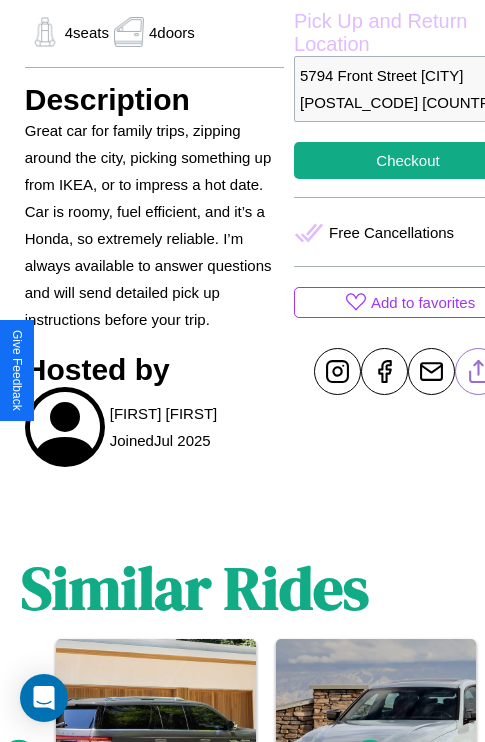 click 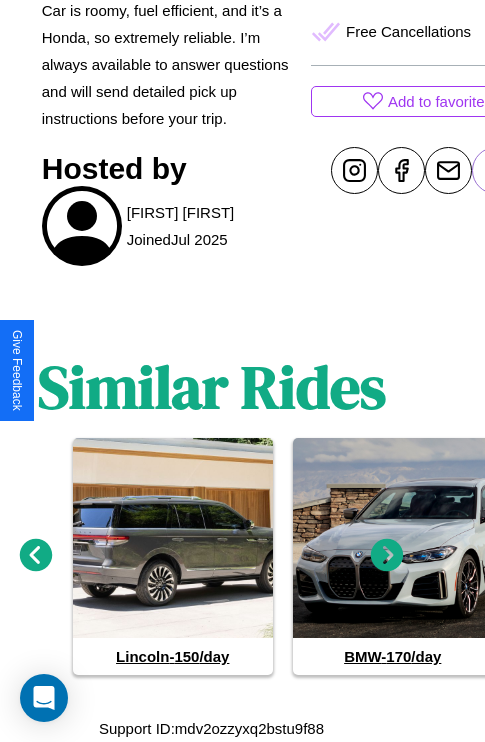 scroll, scrollTop: 846, scrollLeft: 30, axis: both 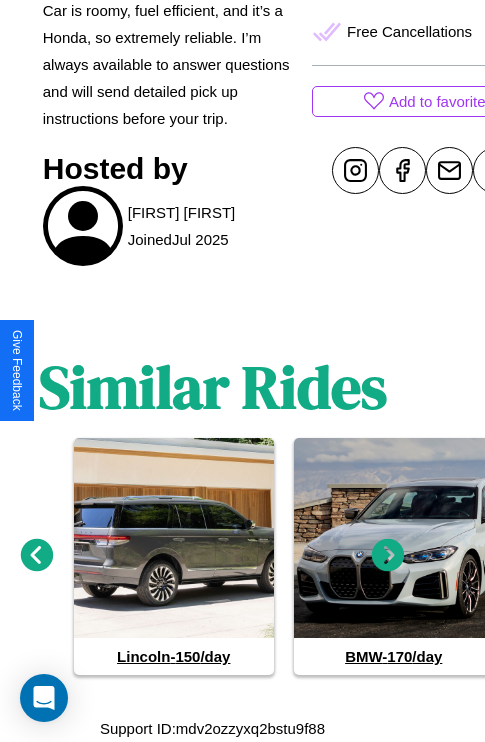 click 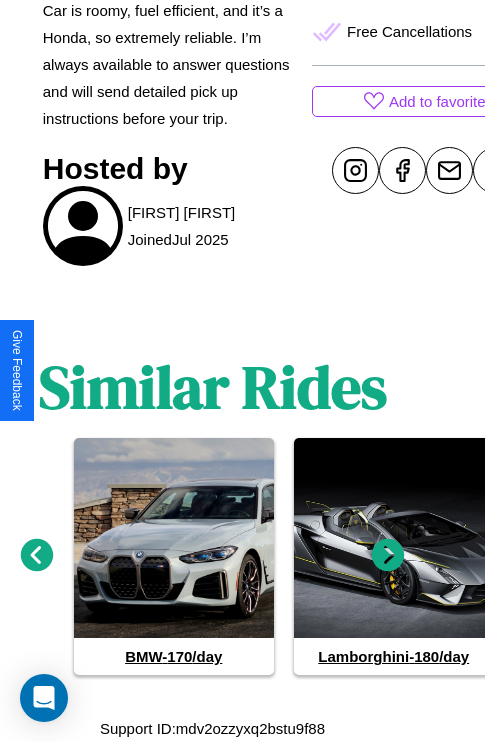 click 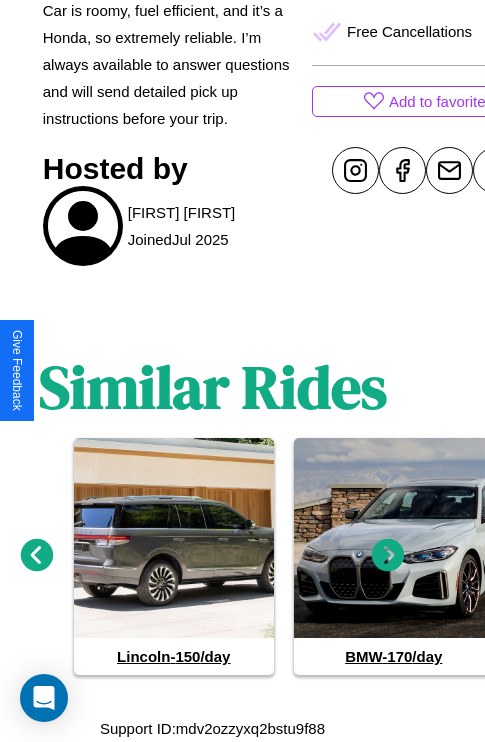 click 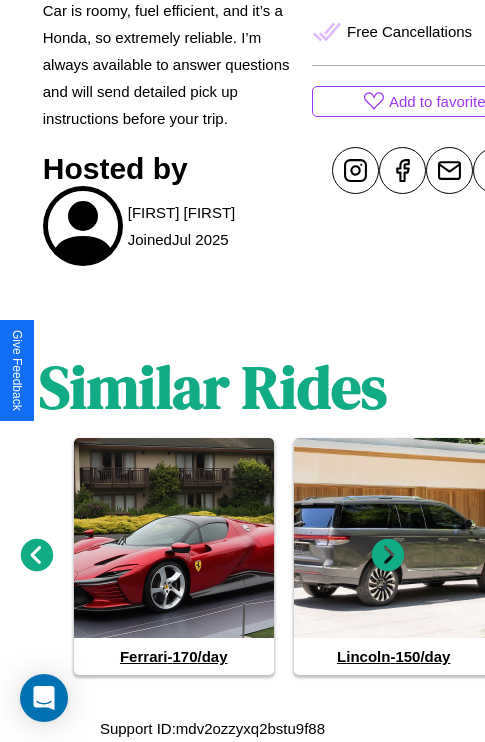 click 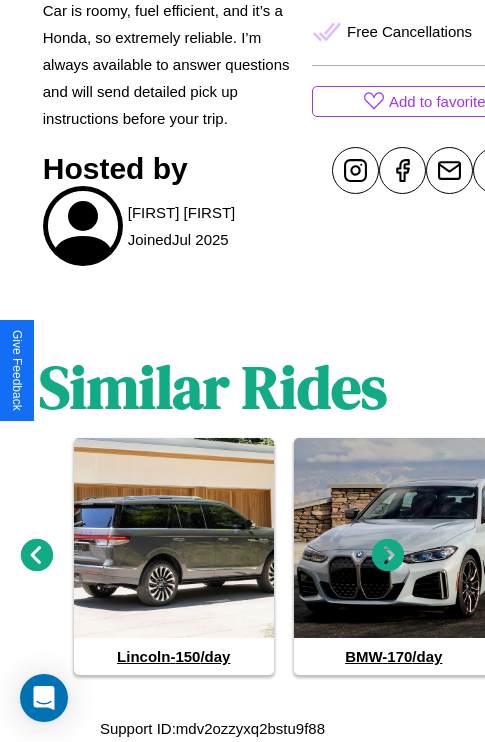 click 